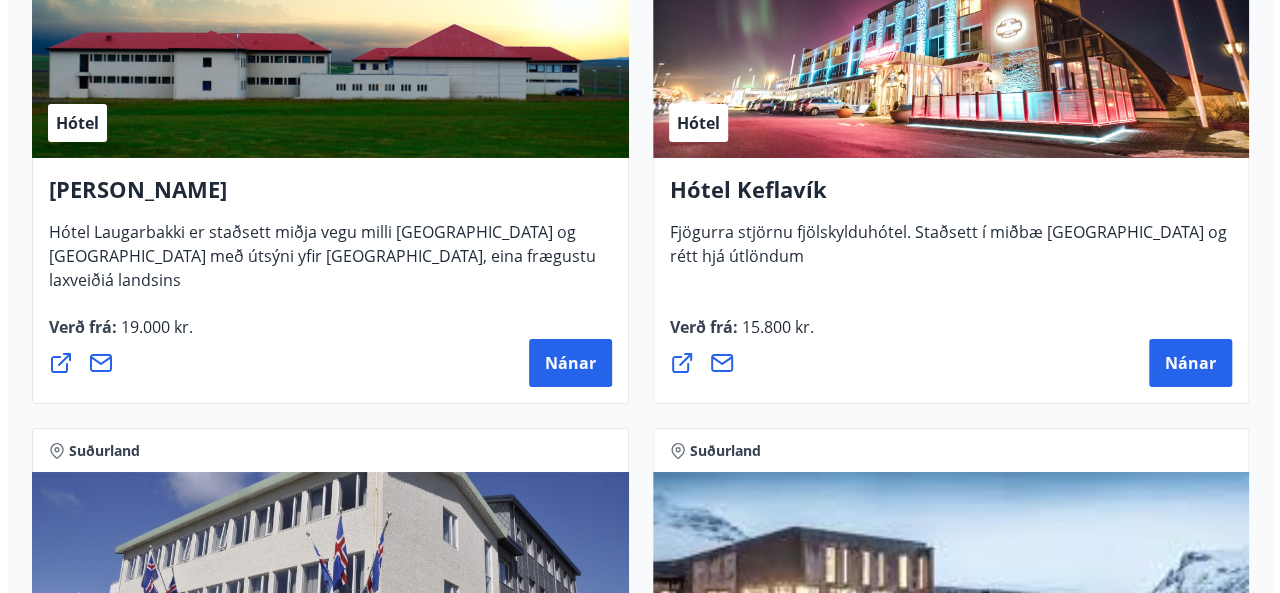 scroll, scrollTop: 7200, scrollLeft: 0, axis: vertical 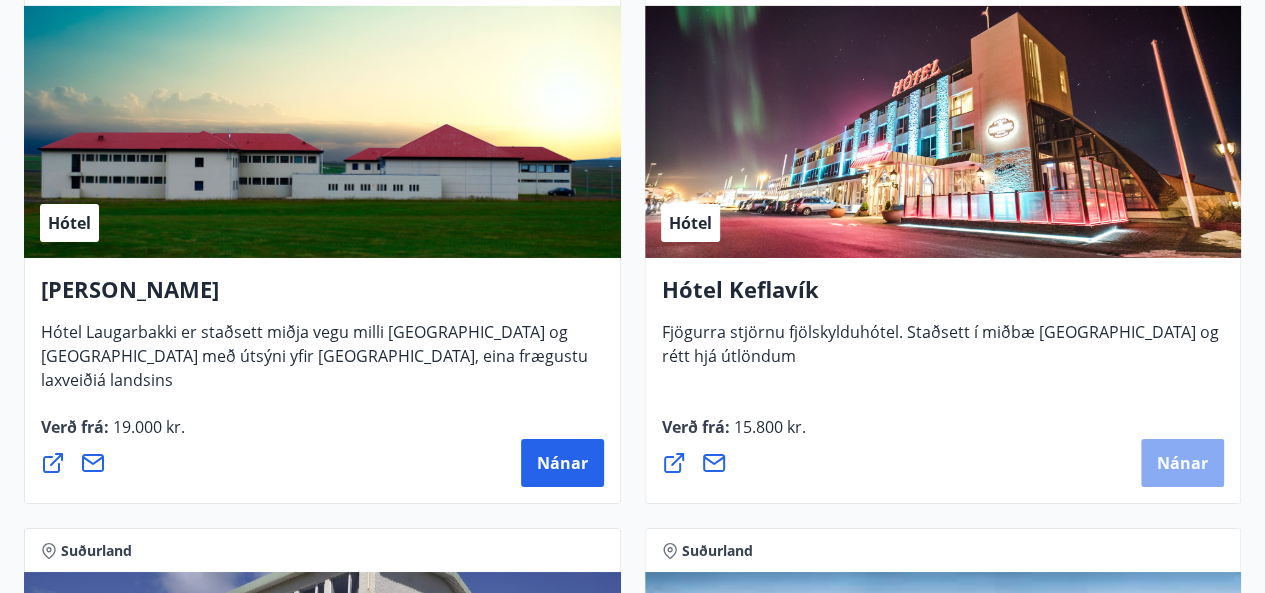 click on "Nánar" at bounding box center (1182, 463) 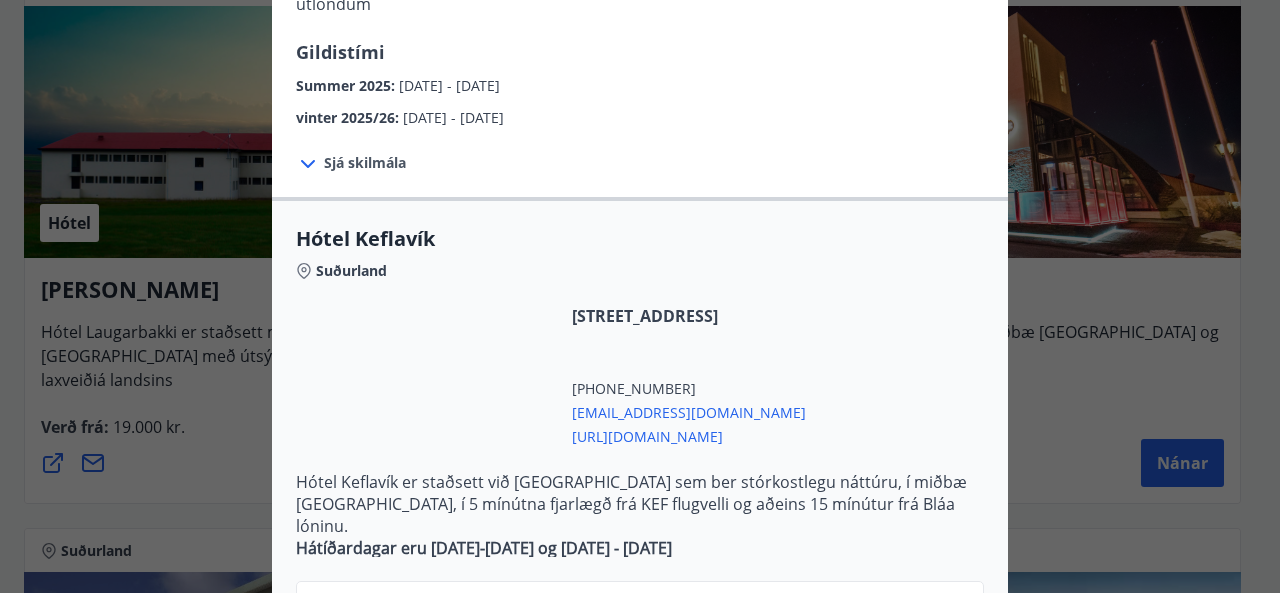 scroll, scrollTop: 117, scrollLeft: 0, axis: vertical 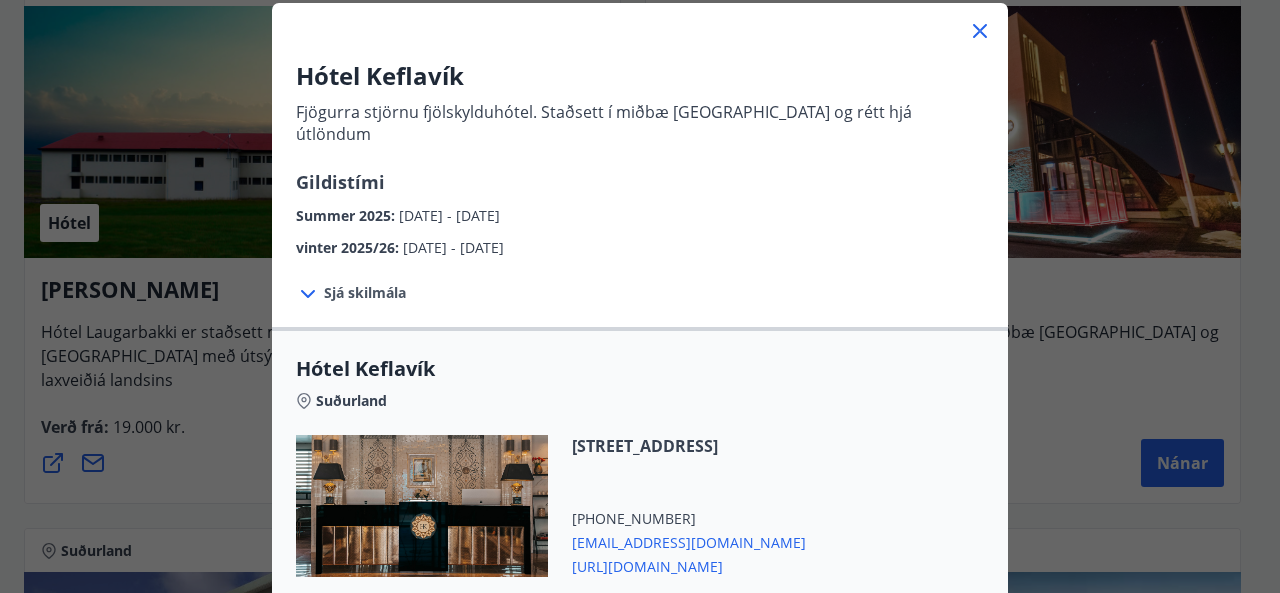 click 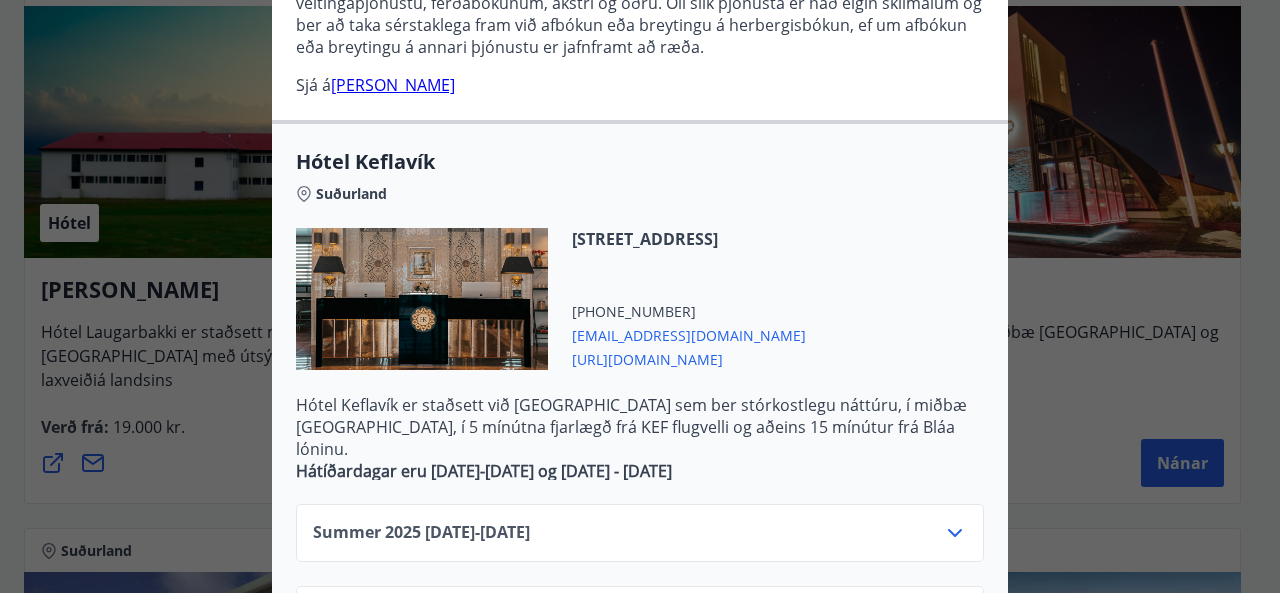scroll, scrollTop: 617, scrollLeft: 0, axis: vertical 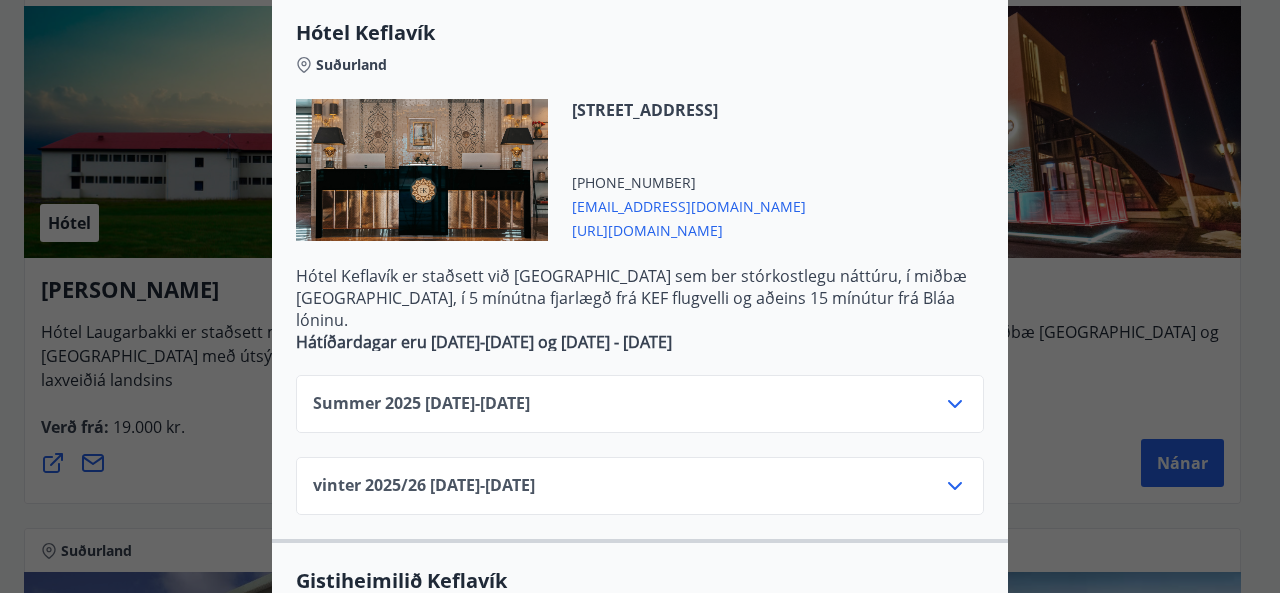 click 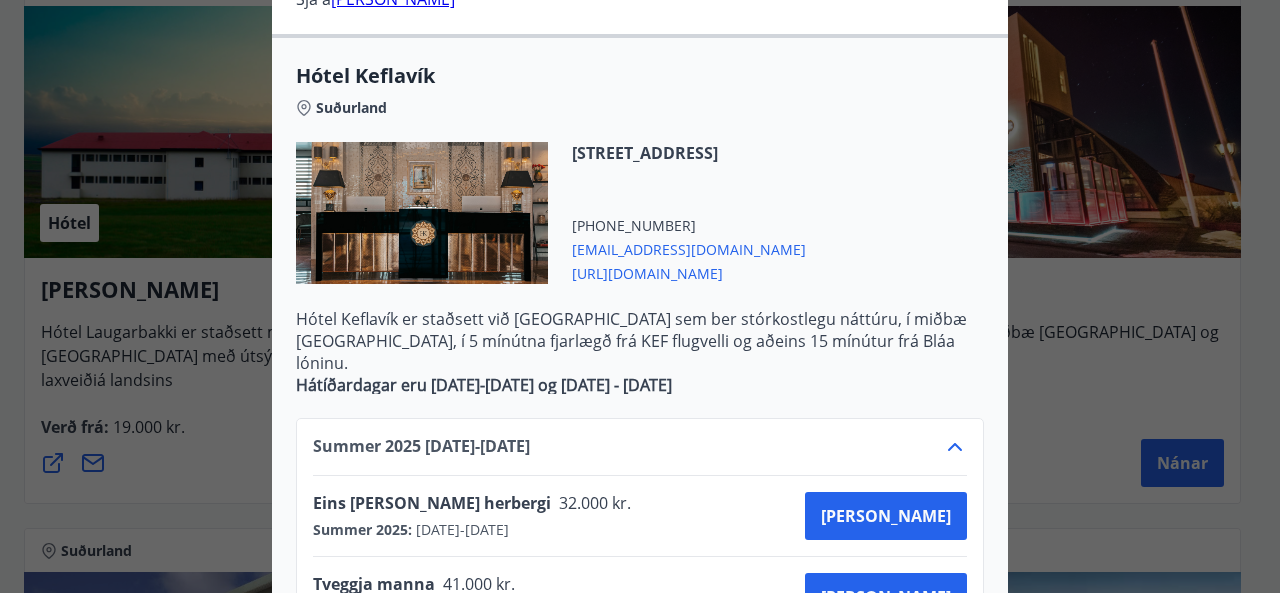 scroll, scrollTop: 817, scrollLeft: 0, axis: vertical 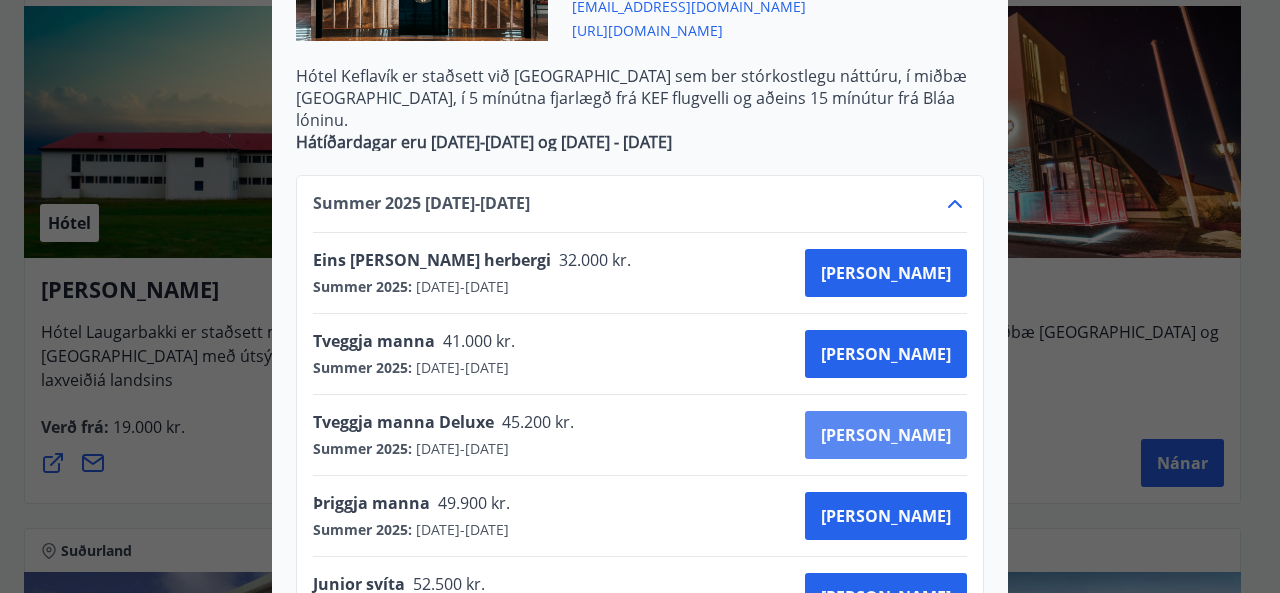 click on "[PERSON_NAME]" at bounding box center (886, 435) 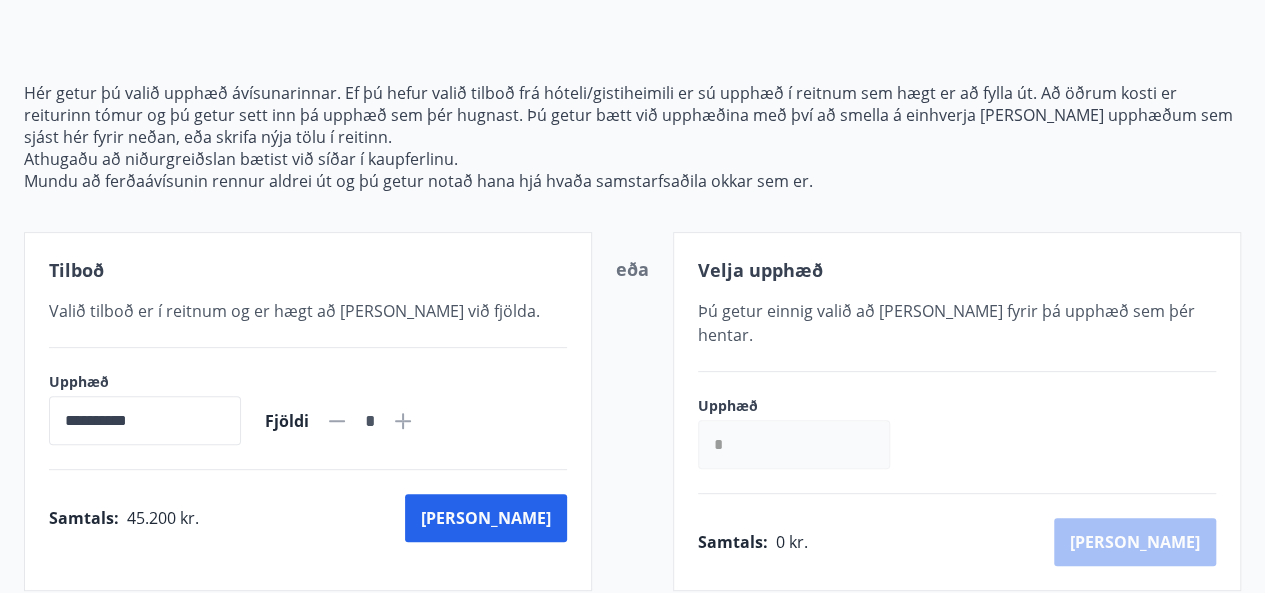 scroll, scrollTop: 289, scrollLeft: 0, axis: vertical 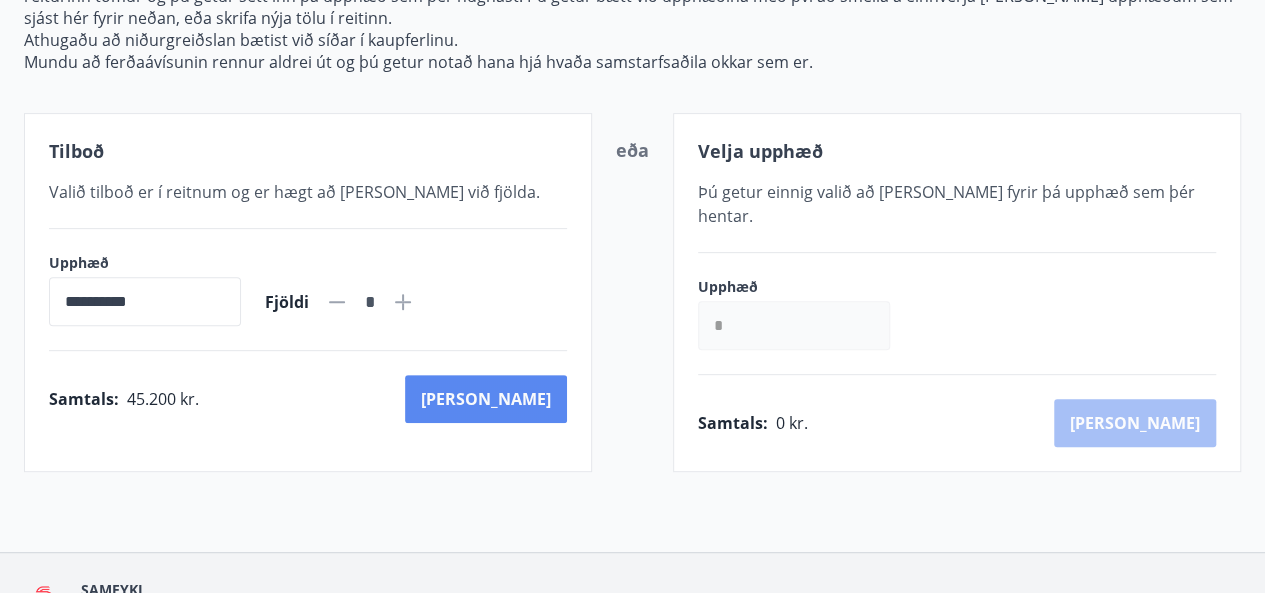 click on "Kaup" at bounding box center (486, 399) 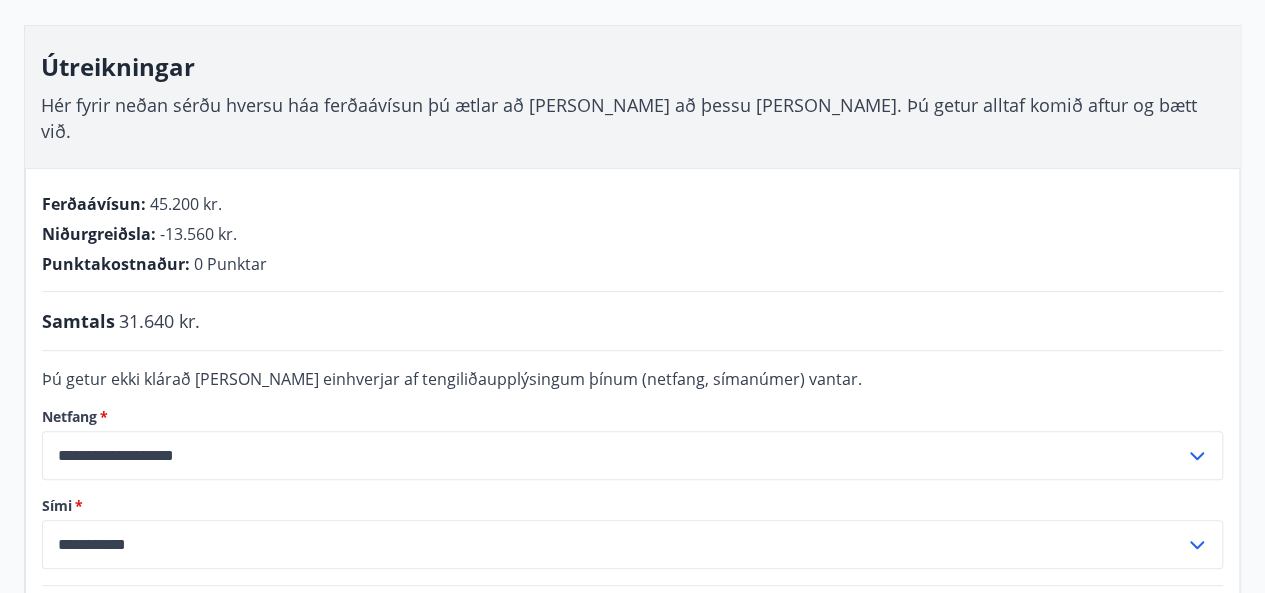 scroll, scrollTop: 54, scrollLeft: 0, axis: vertical 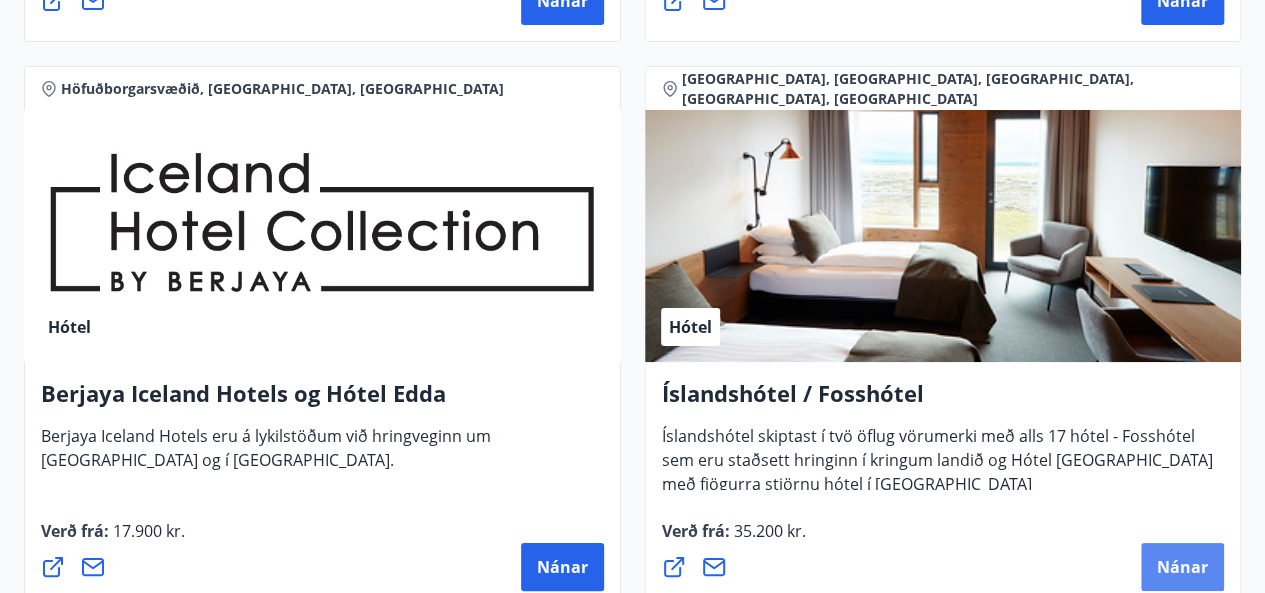 click on "Nánar" at bounding box center (1182, 567) 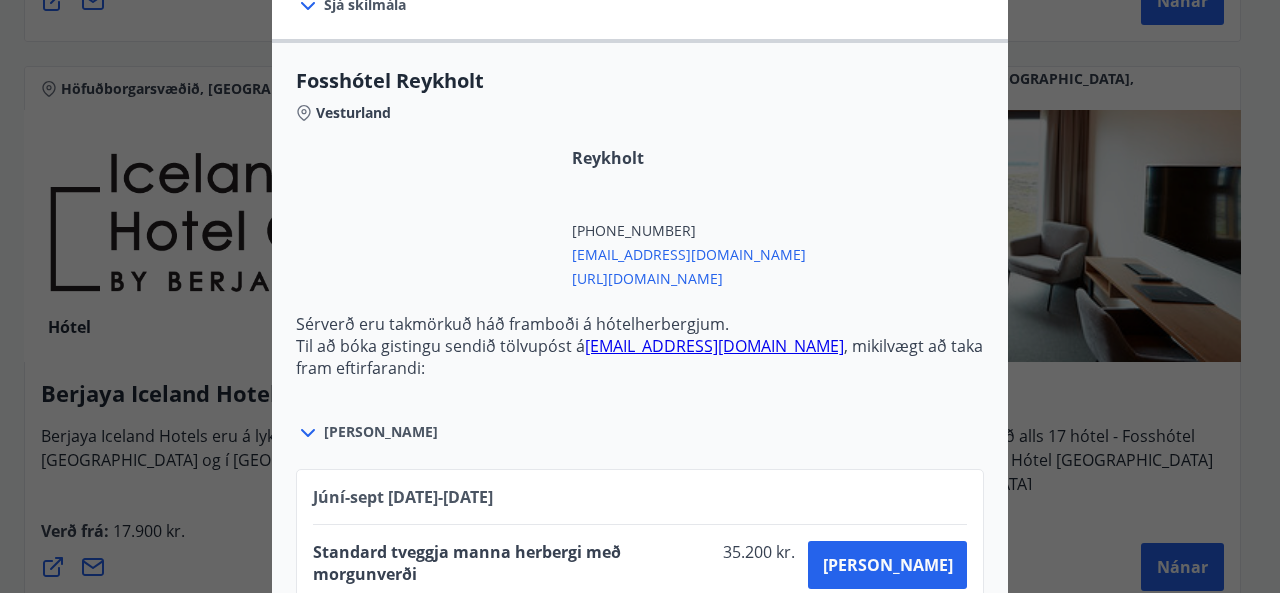 scroll, scrollTop: 800, scrollLeft: 0, axis: vertical 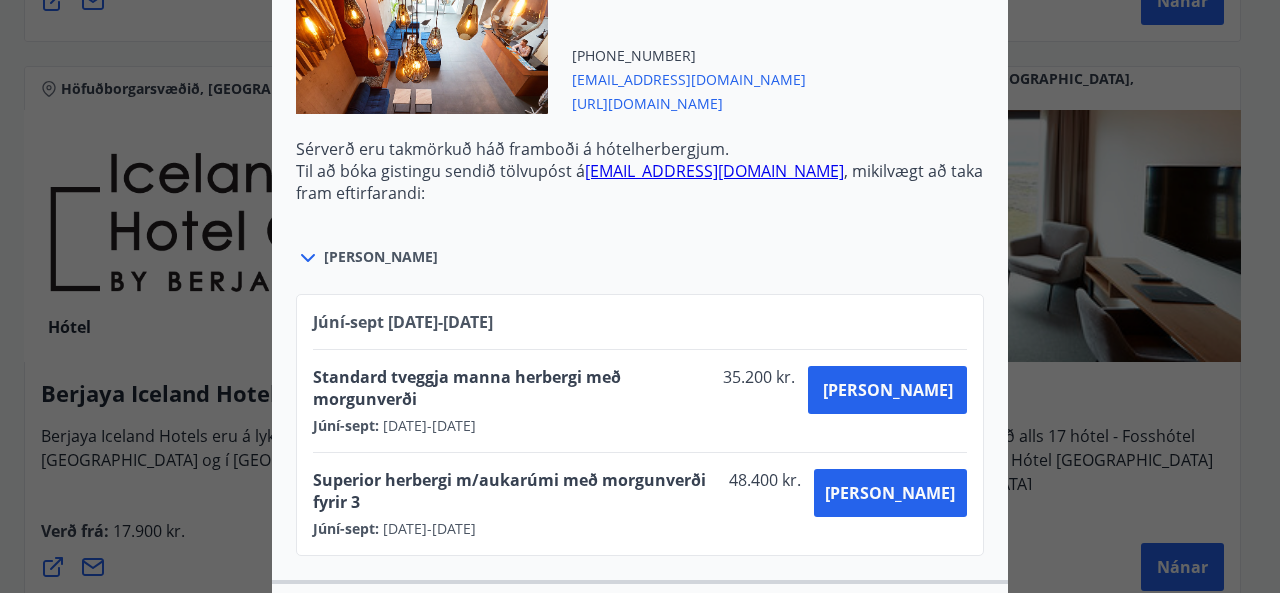 click 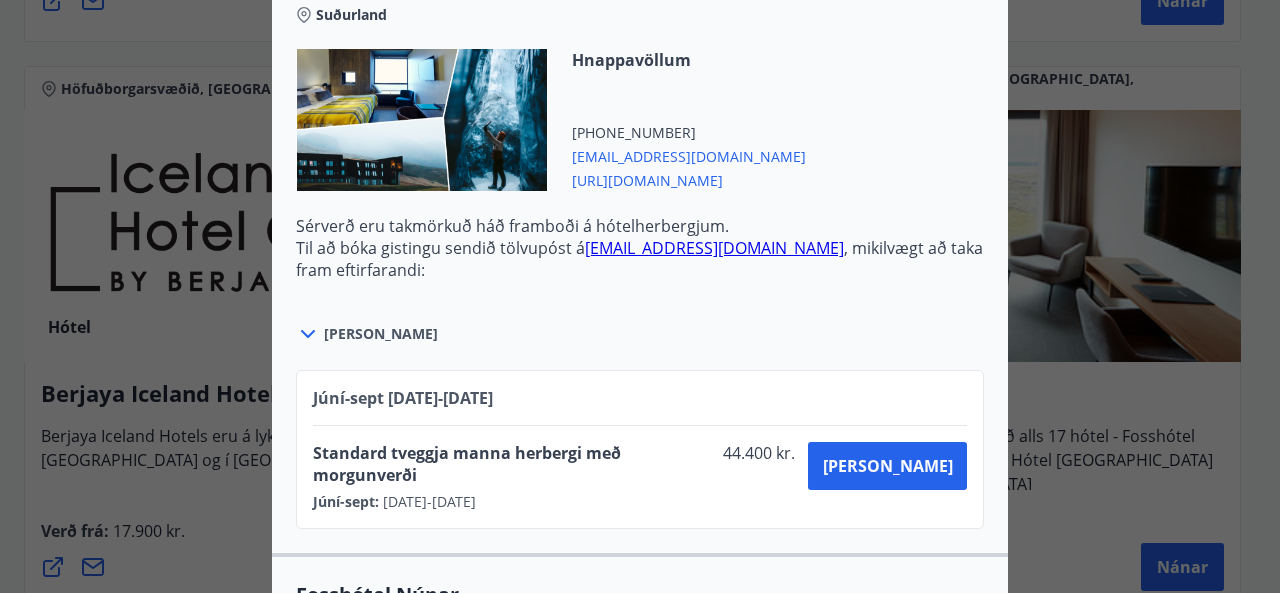 scroll, scrollTop: 6391, scrollLeft: 0, axis: vertical 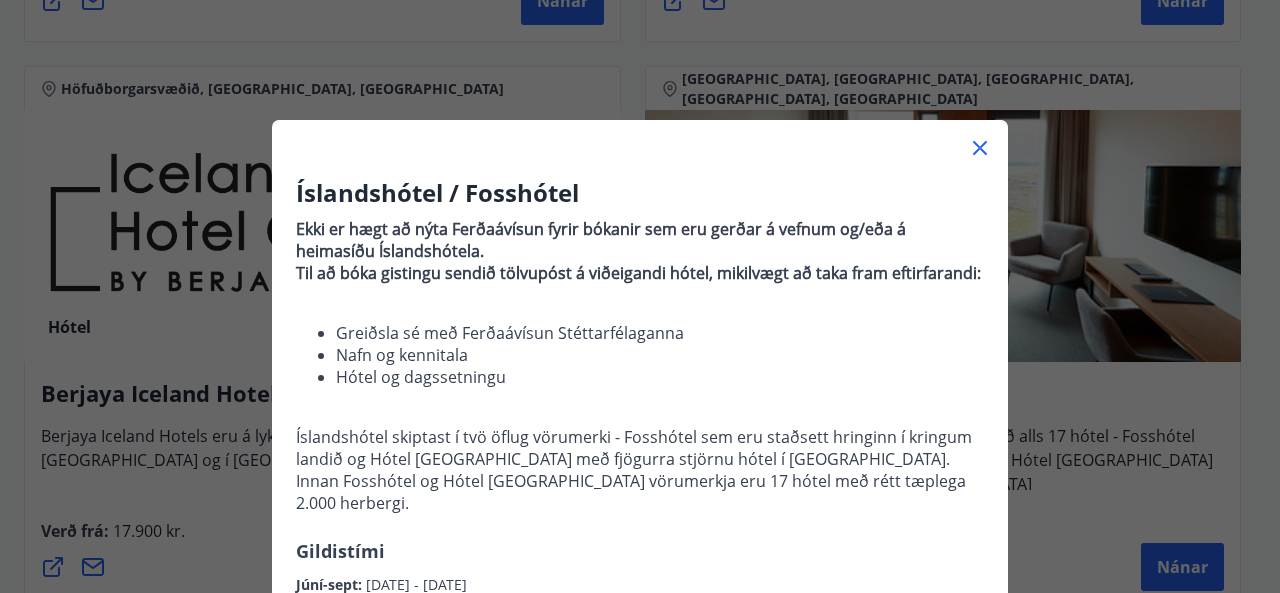 click on "Íslandshótel / Fosshótel Ekki er hægt að nýta Ferðaávísun fyrir bókanir sem eru gerðar á vefnum og/eða á heimasíðu Íslandshótela.
Til að bóka gistingu sendið tölvupóst á viðeigandi hótel, mikilvægt að taka fram eftirfarandi:
Greiðsla sé með Ferðaávísun Stéttarfélaganna
Nafn og kennitala
Hótel og dagssetningu
Íslandshótel skiptast í tvö öflug vörumerki - Fosshótel sem eru staðsett hringinn í kringum landið og Hótel [GEOGRAPHIC_DATA] með fjögurra stjörnu hótel í [GEOGRAPHIC_DATA]. Innan Fosshótel og Hótel [GEOGRAPHIC_DATA] vörumerkja eru 17 hótel með rétt tæplega 2.000 herbergi.
Gildistími Júní-sept : [DATE] - [DATE] Sjá skilmála Sérverð [PERSON_NAME] fyrir standard herbergi með morgunverði, hótelin áskilja sér rétt til að bjóða hærra gjald fyrir aðrar herbergjatýpur.
Sérverð [PERSON_NAME] ekki á sérstökum álagstímum til dæmis á áramótum.
Sérverð eru takmörkuð háð framboði á hótelherbergjum.
Fosshótel Reykholt" at bounding box center (640, 296) 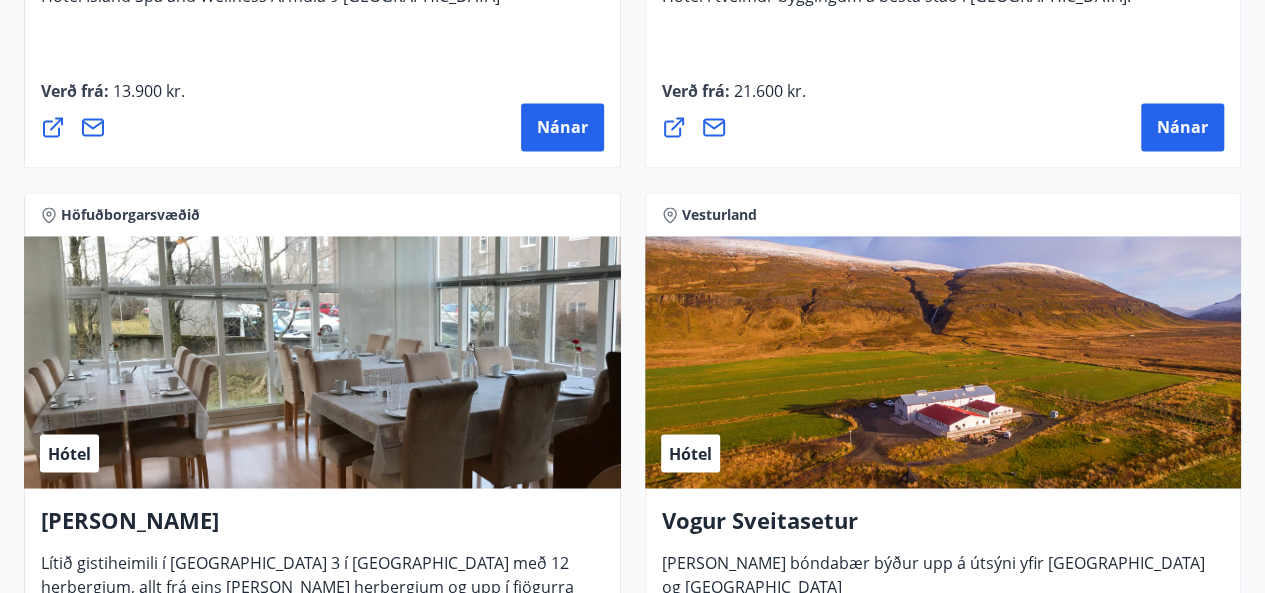 scroll, scrollTop: 5000, scrollLeft: 0, axis: vertical 